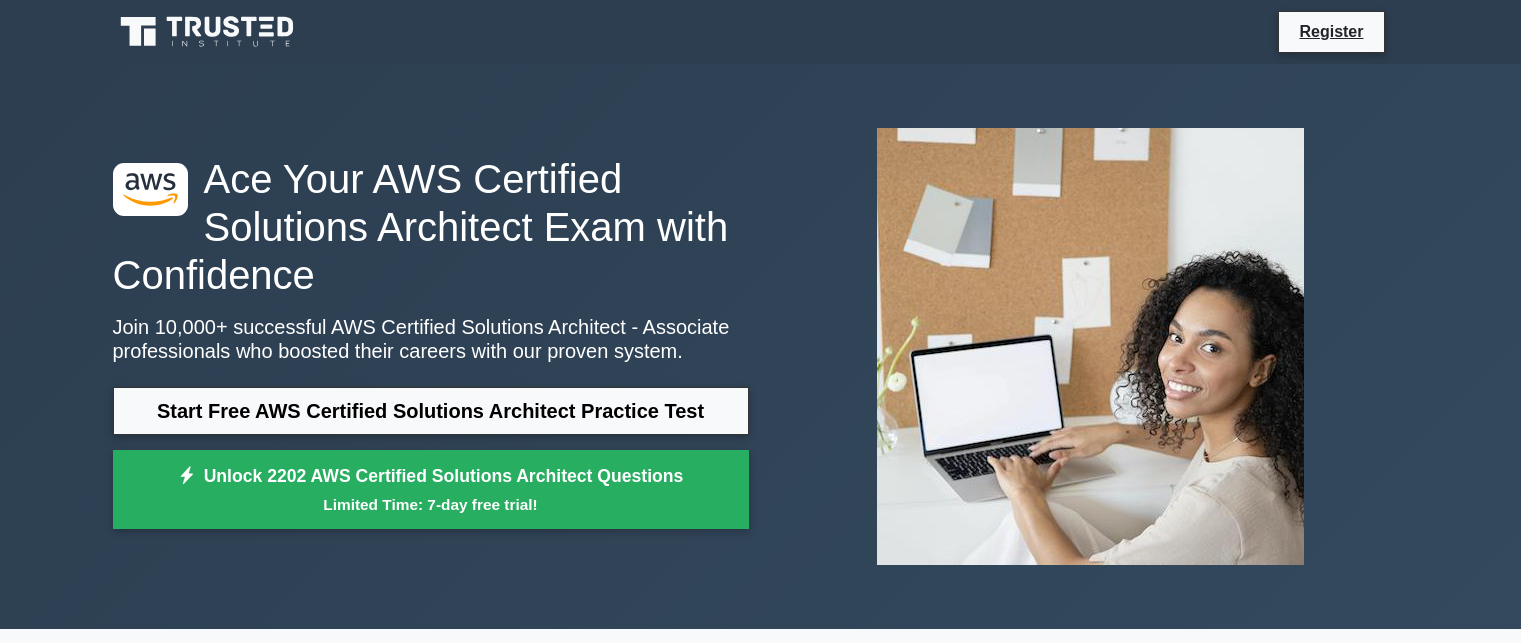 scroll, scrollTop: 0, scrollLeft: 0, axis: both 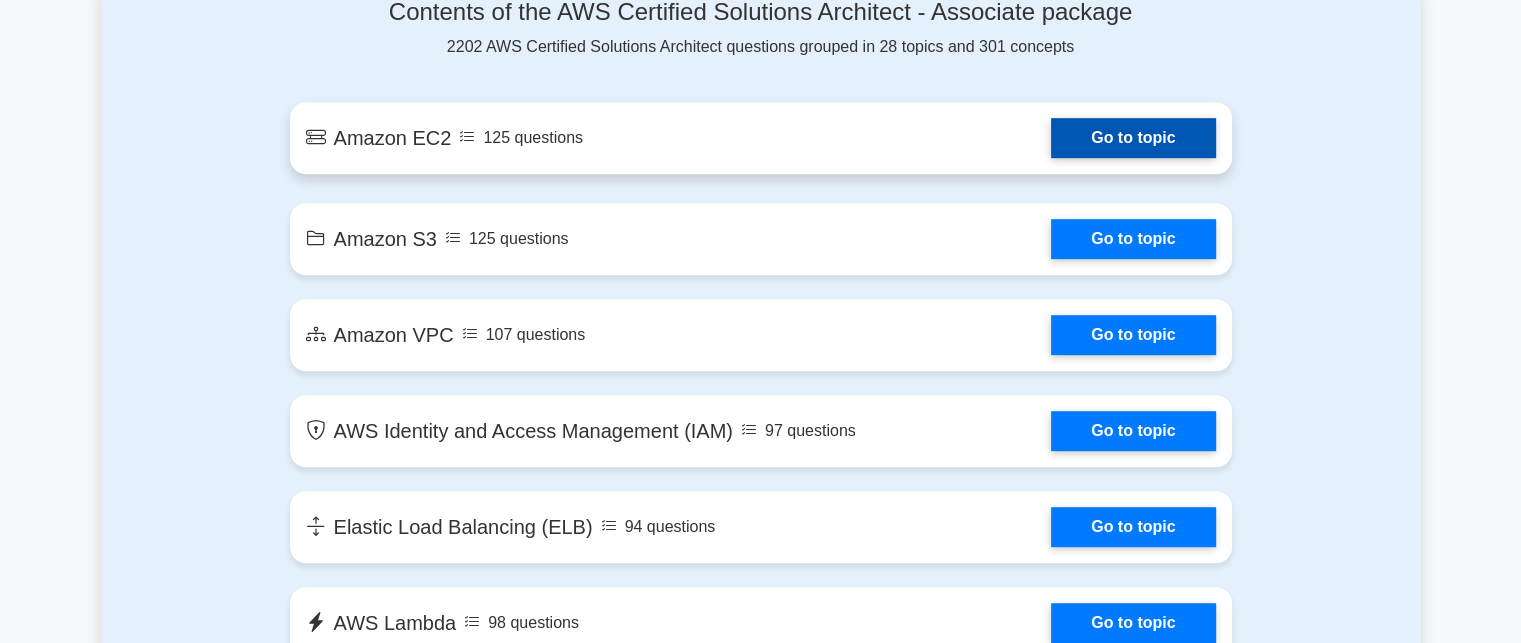click on "Go to topic" at bounding box center [1133, 138] 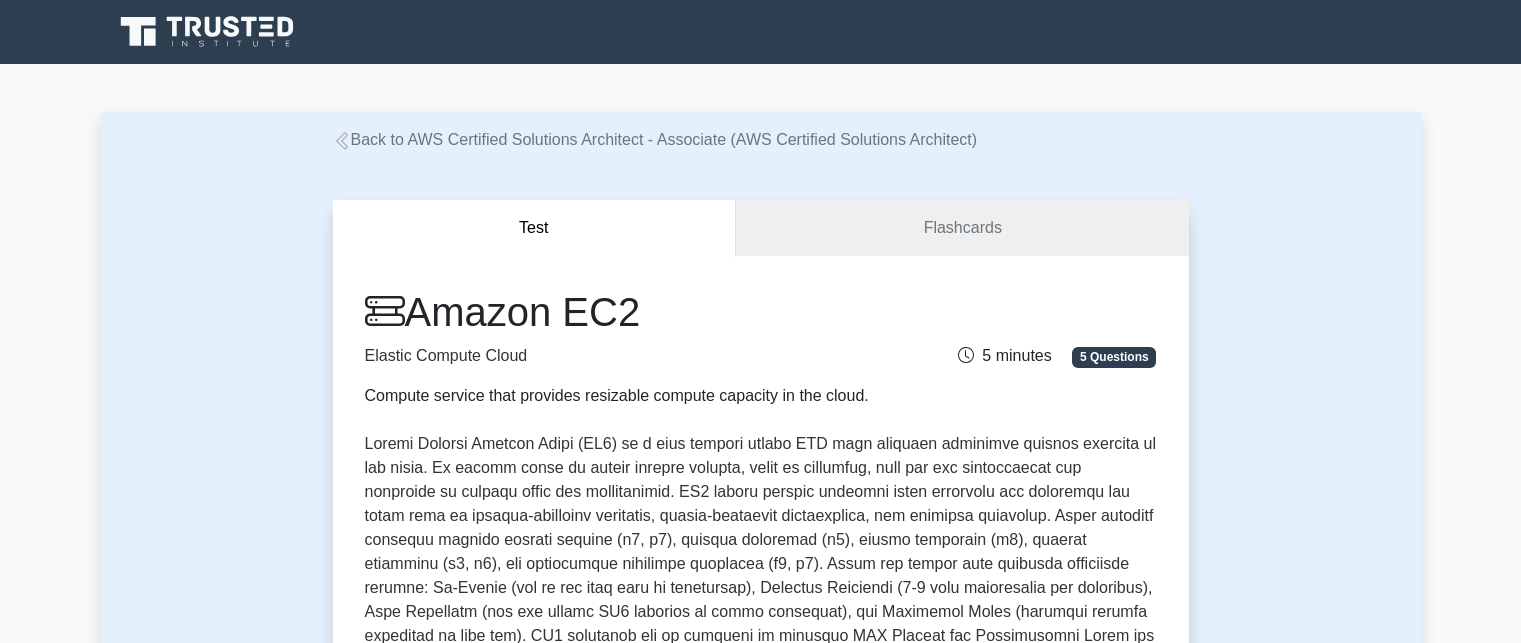 scroll, scrollTop: 0, scrollLeft: 0, axis: both 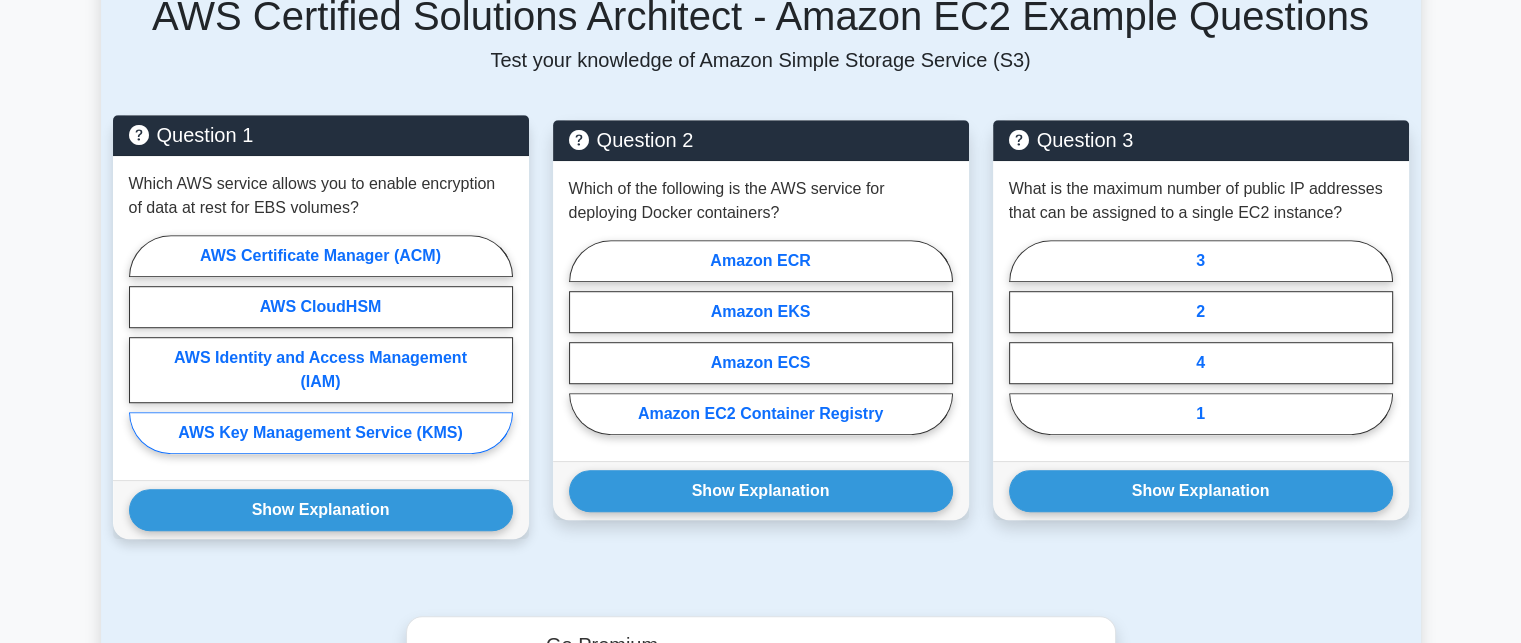 click on "AWS Key Management Service (KMS)" at bounding box center (321, 433) 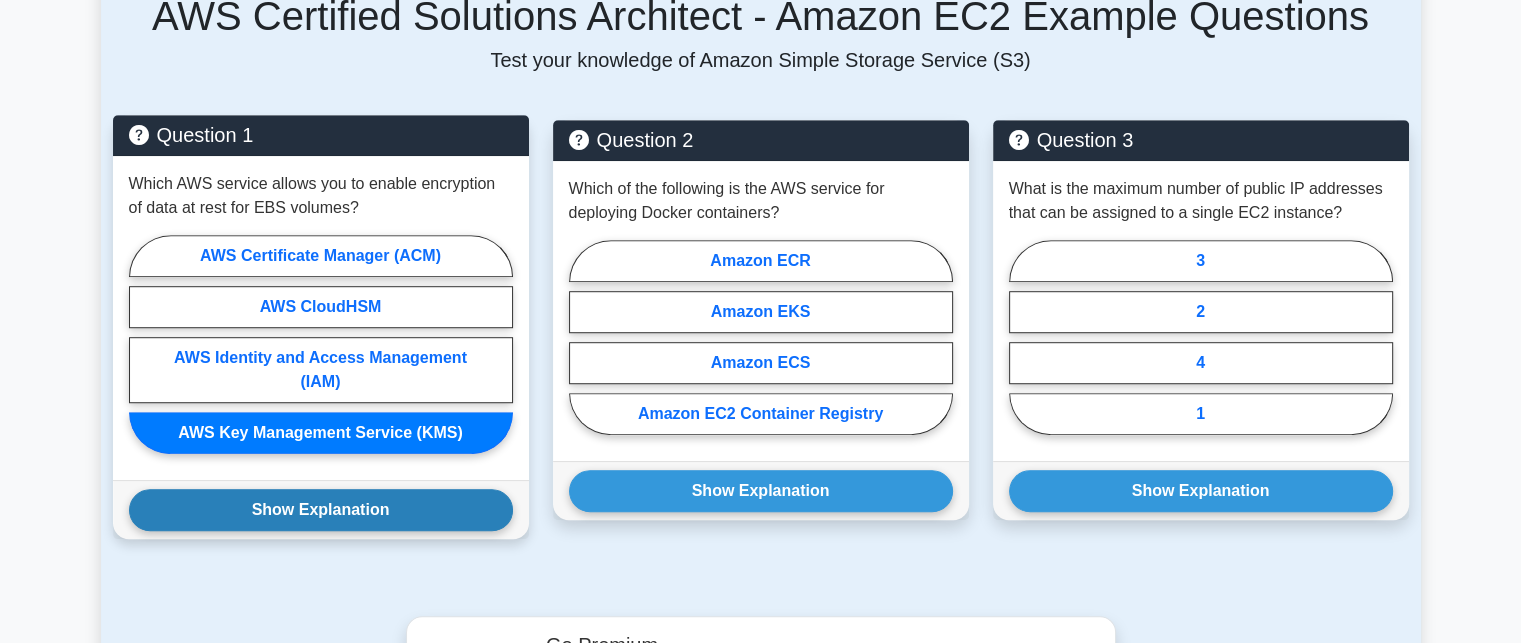 click on "Show Explanation" at bounding box center [321, 510] 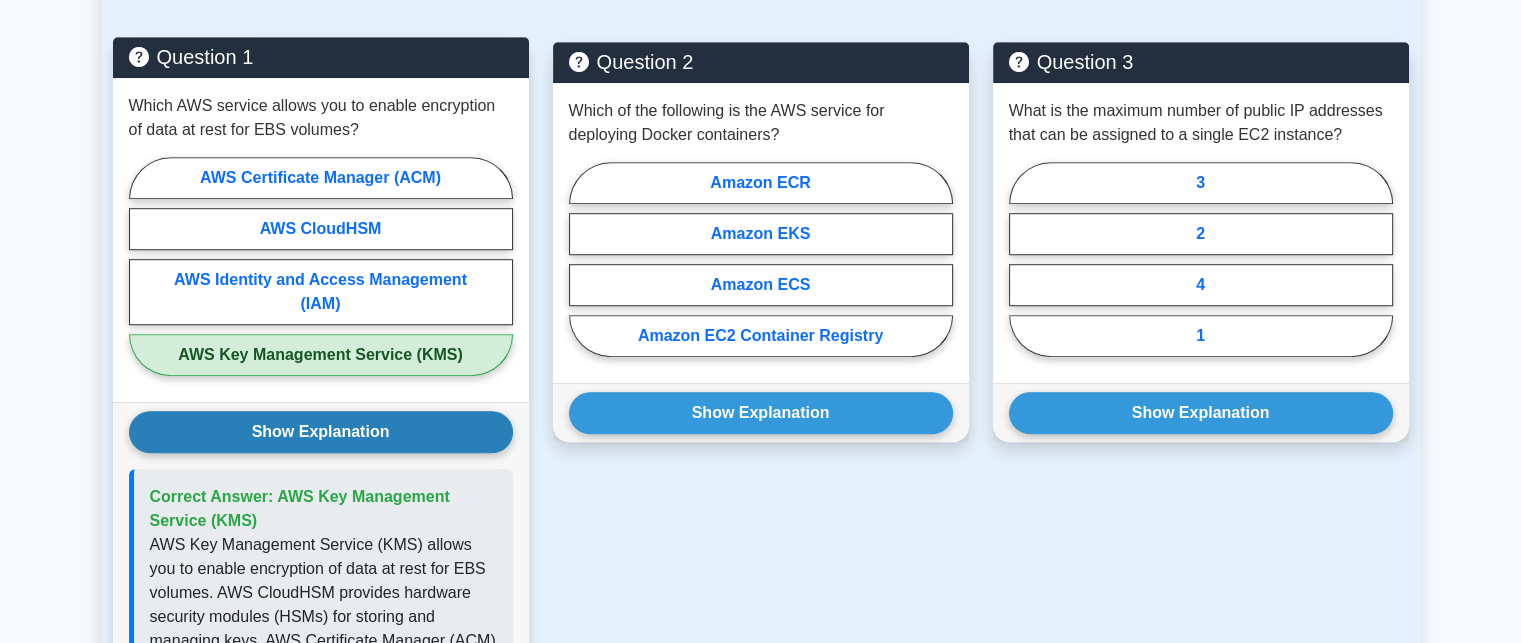 scroll, scrollTop: 1306, scrollLeft: 0, axis: vertical 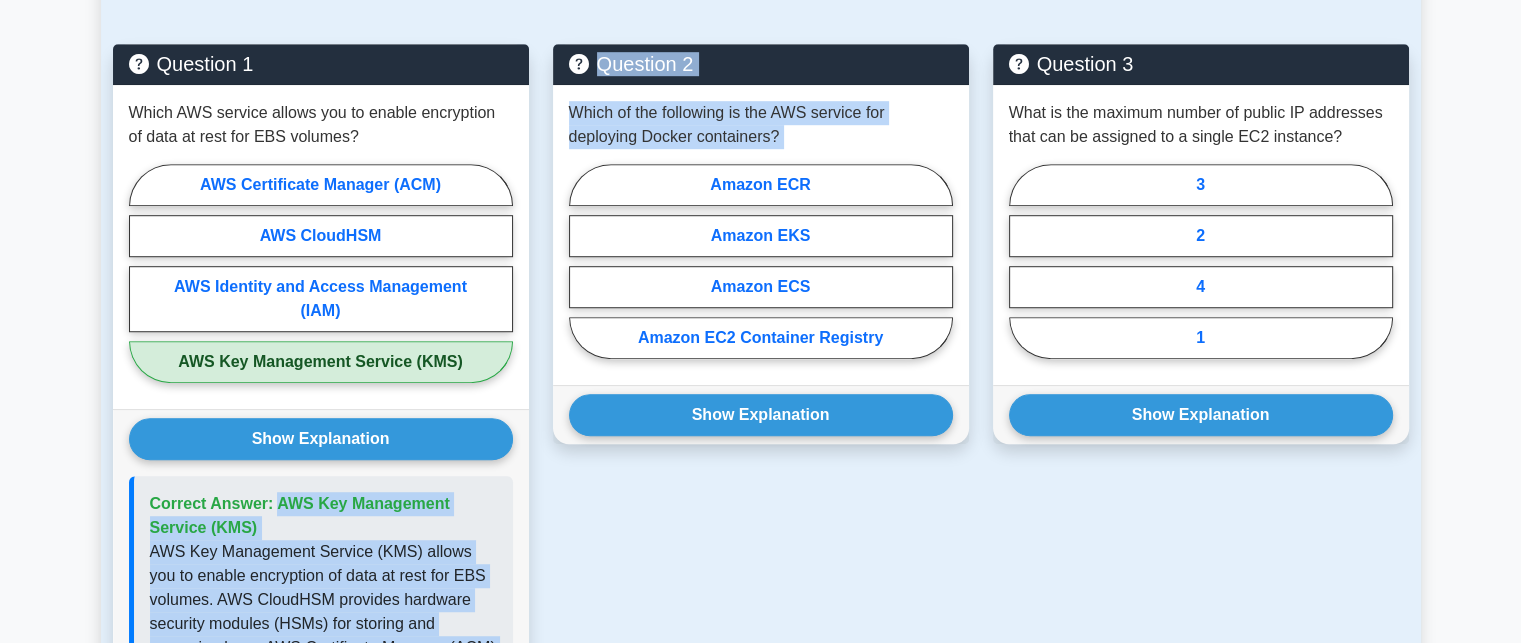 drag, startPoint x: 651, startPoint y: 633, endPoint x: 530, endPoint y: 312, distance: 343.0481 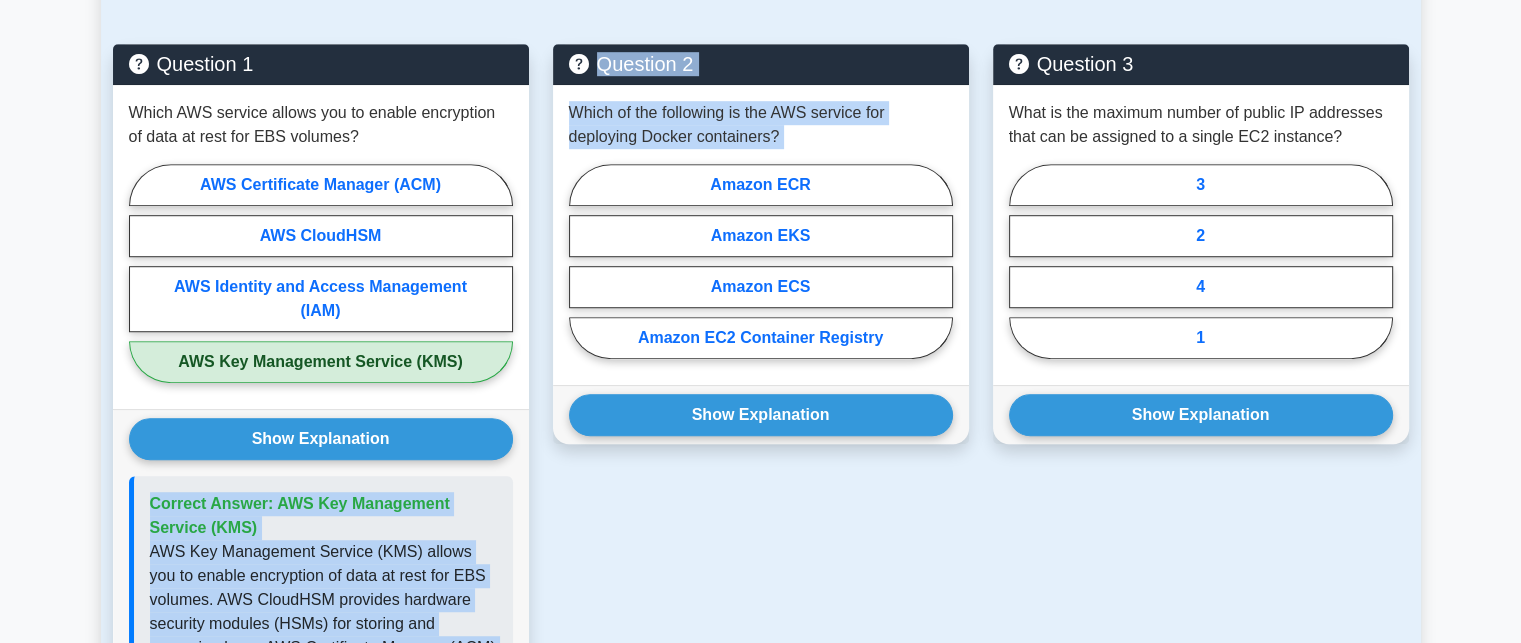 click on "Question 2
Which of the following is the AWS service for deploying Docker containers?
Amazon ECR
Amazon EKS
Amazon ECS
Amazon EC2 Container Registry" at bounding box center [761, 508] 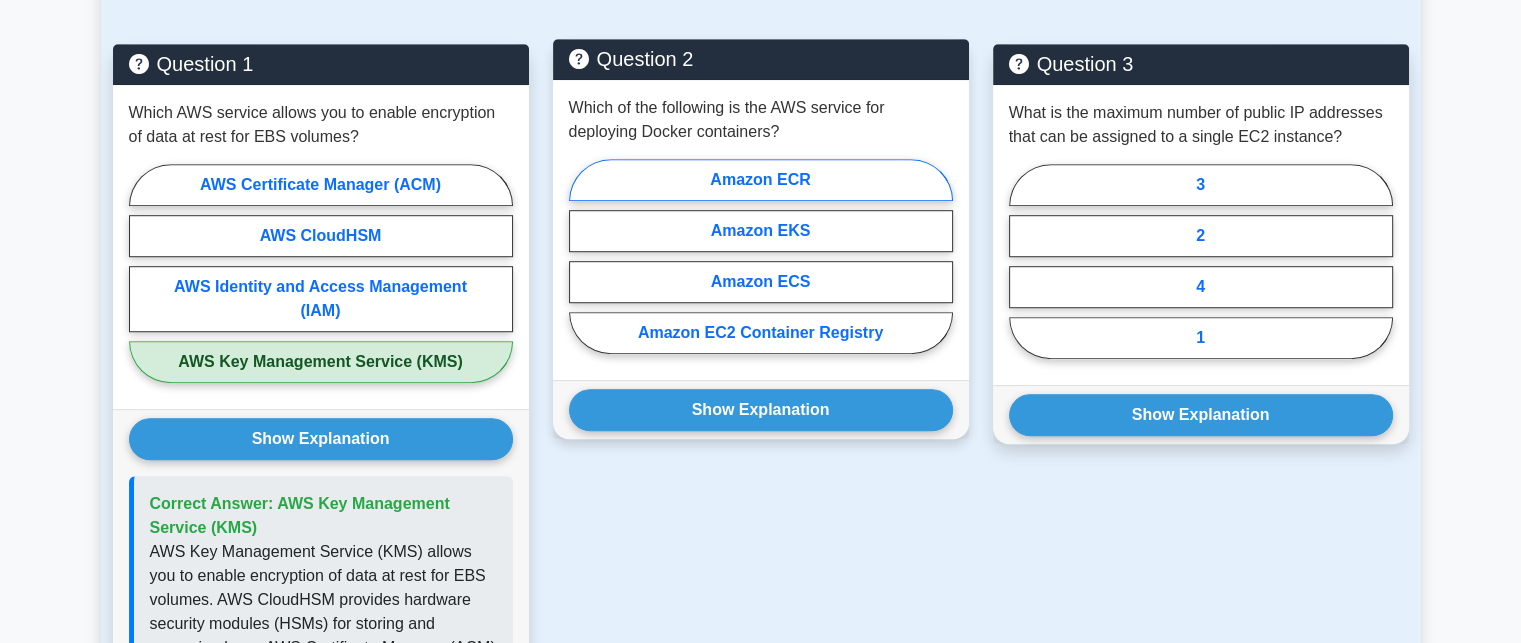 click on "Amazon ECR" at bounding box center (761, 180) 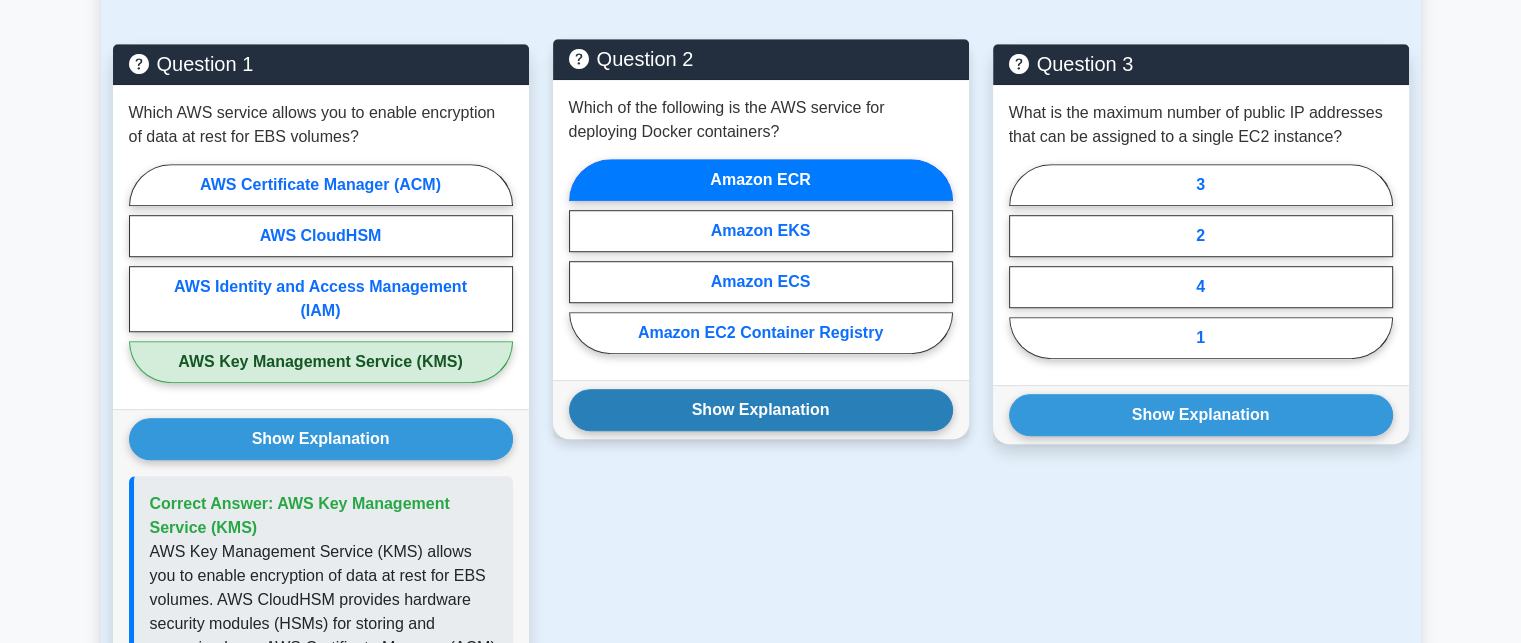 click on "Show Explanation" at bounding box center (761, 410) 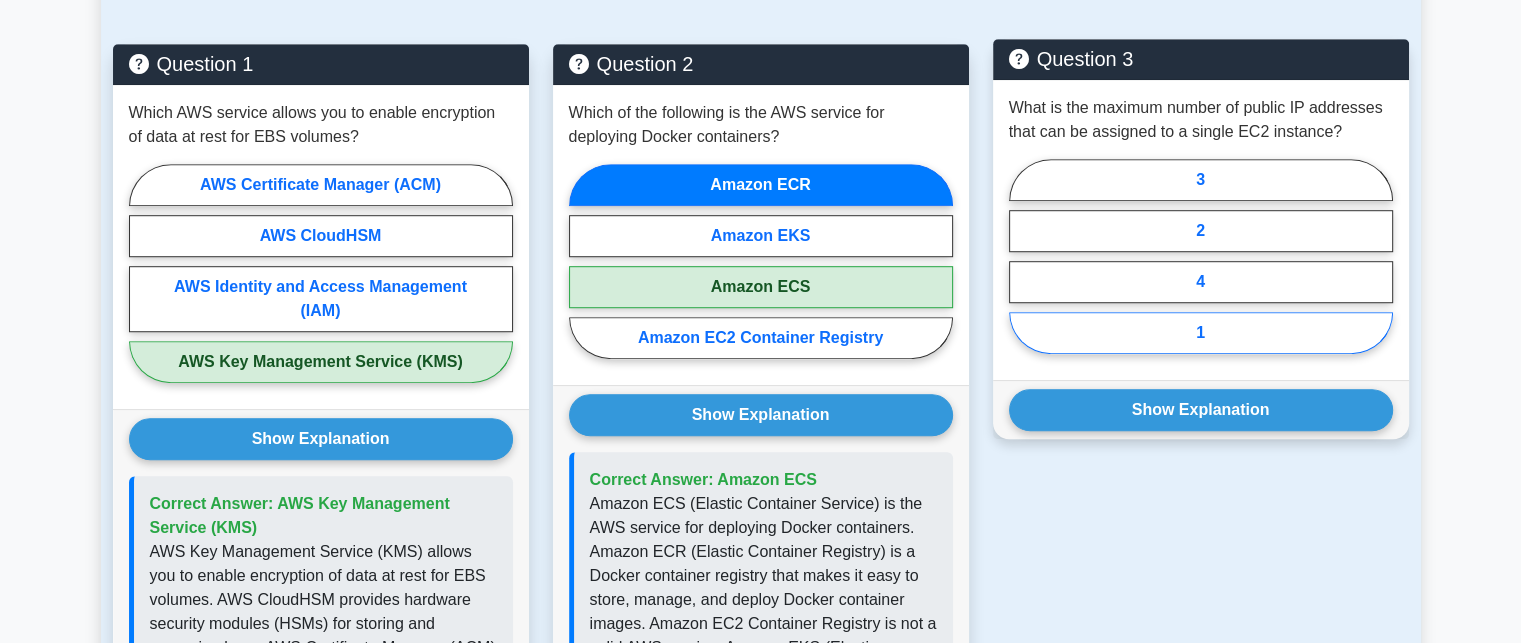 click on "1" at bounding box center (1201, 333) 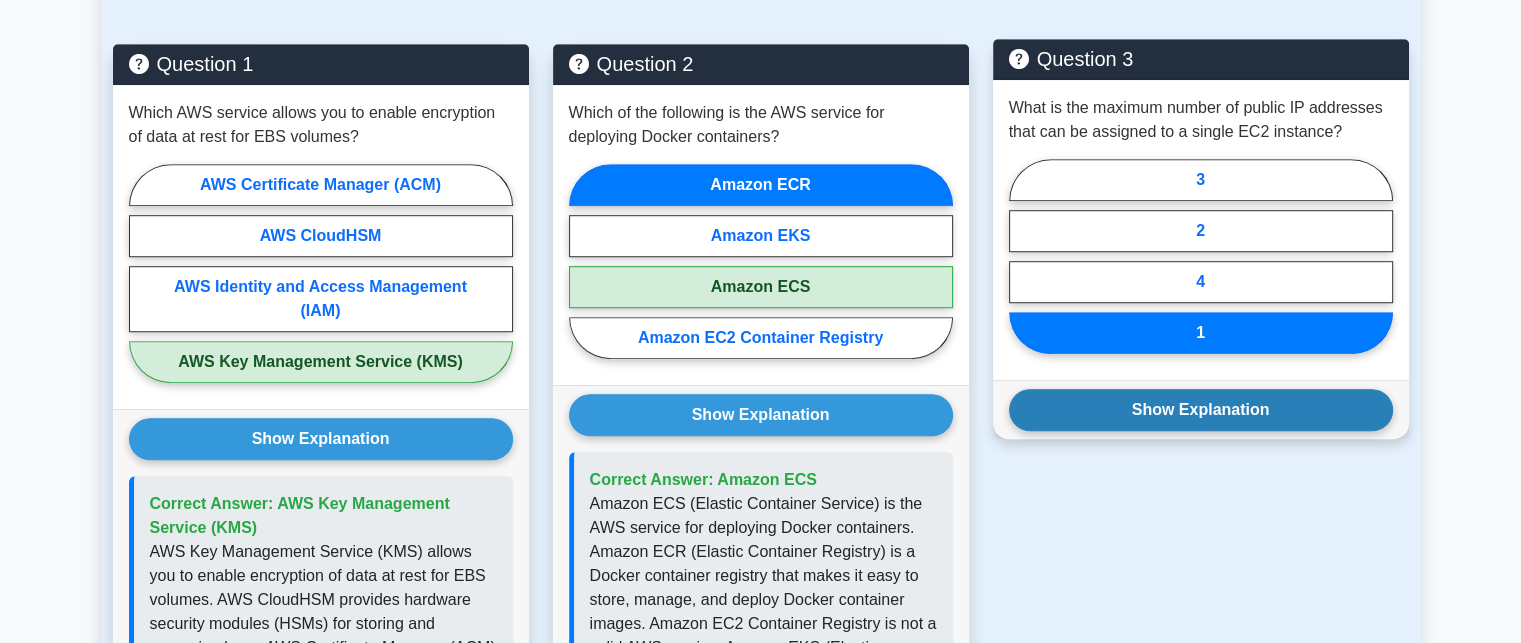 click on "Show Explanation" at bounding box center [1201, 410] 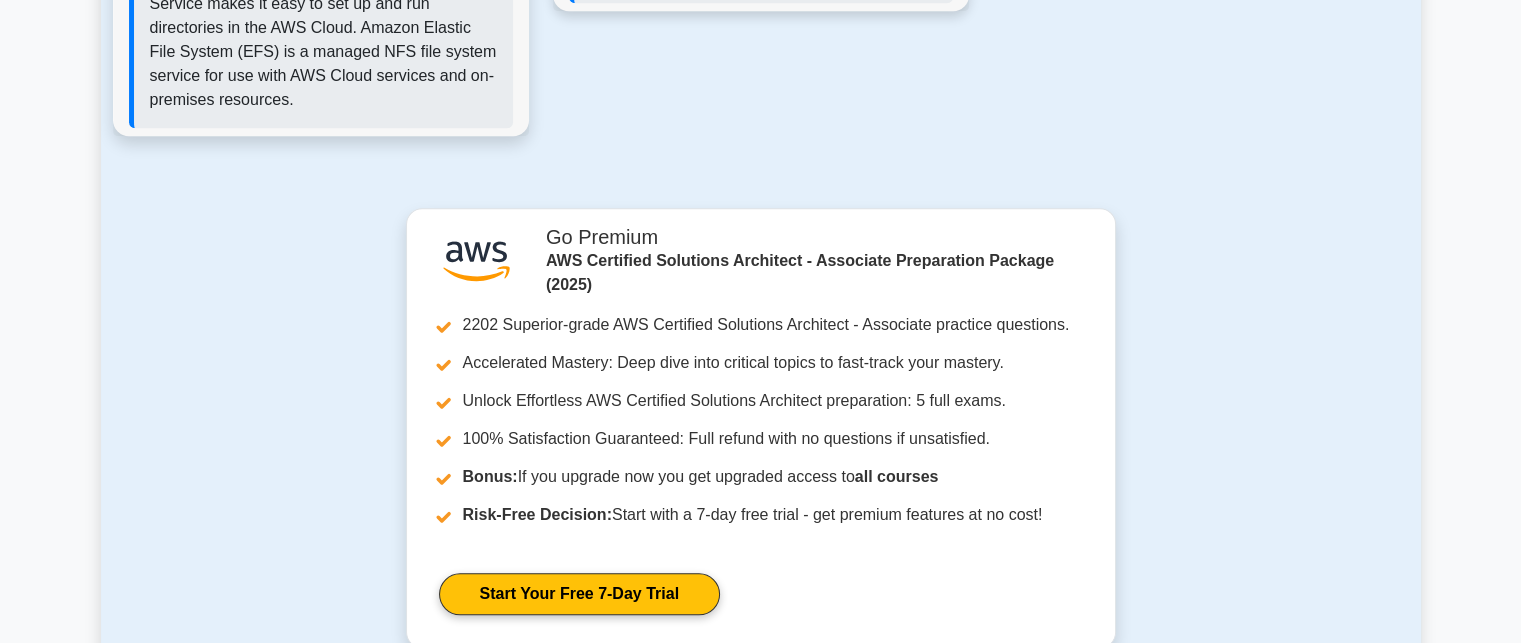 scroll, scrollTop: 2116, scrollLeft: 0, axis: vertical 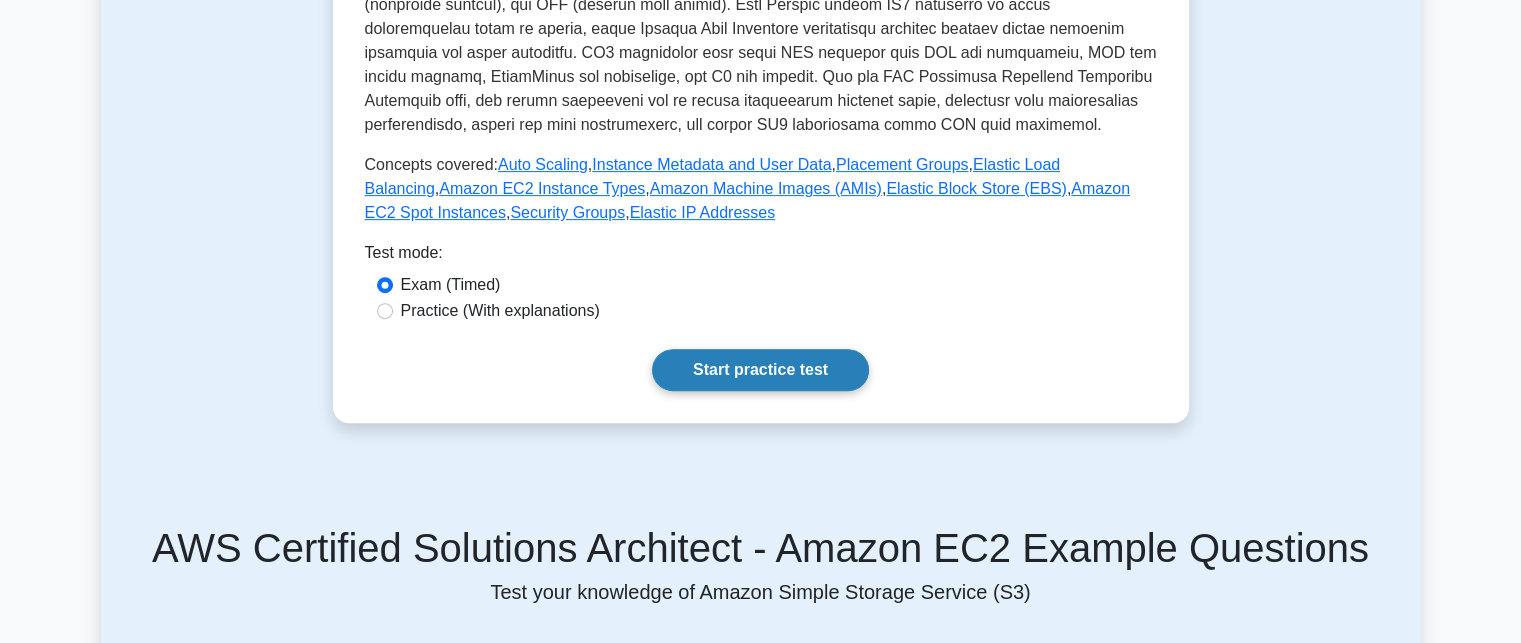 click on "Start practice test" at bounding box center (760, 370) 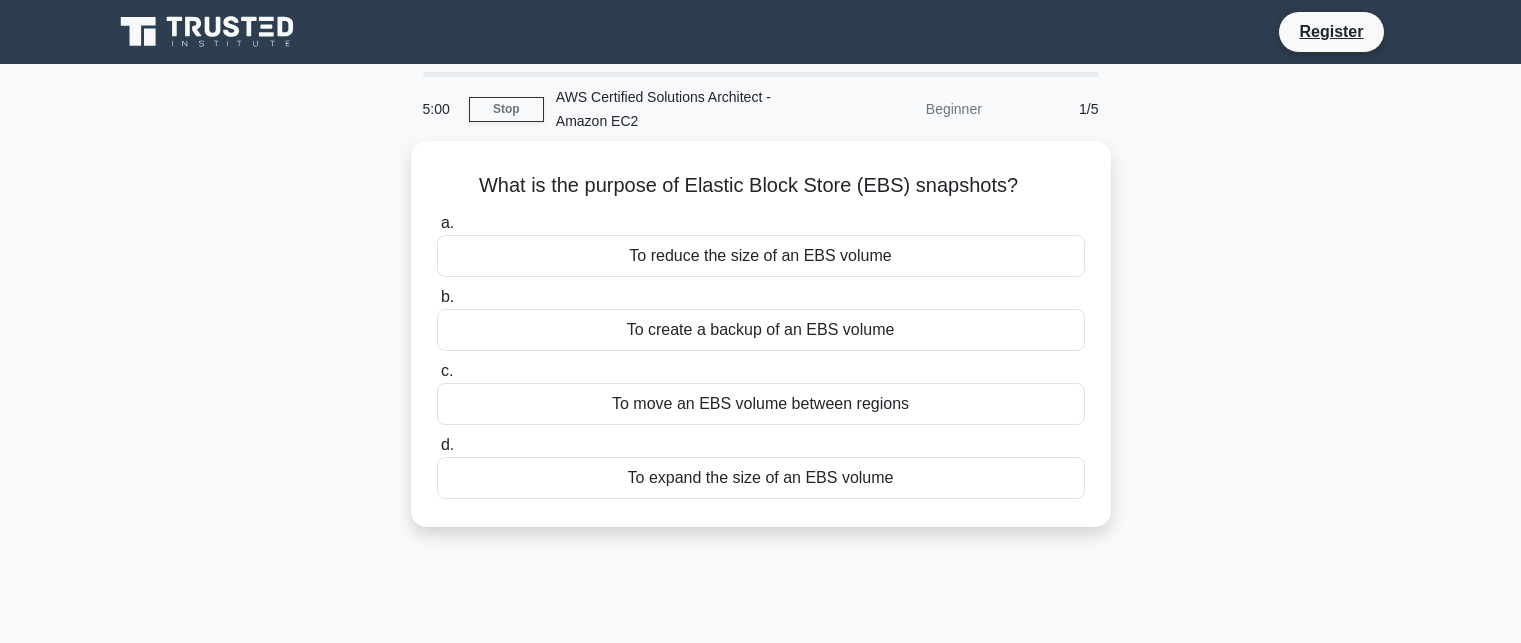 scroll, scrollTop: 0, scrollLeft: 0, axis: both 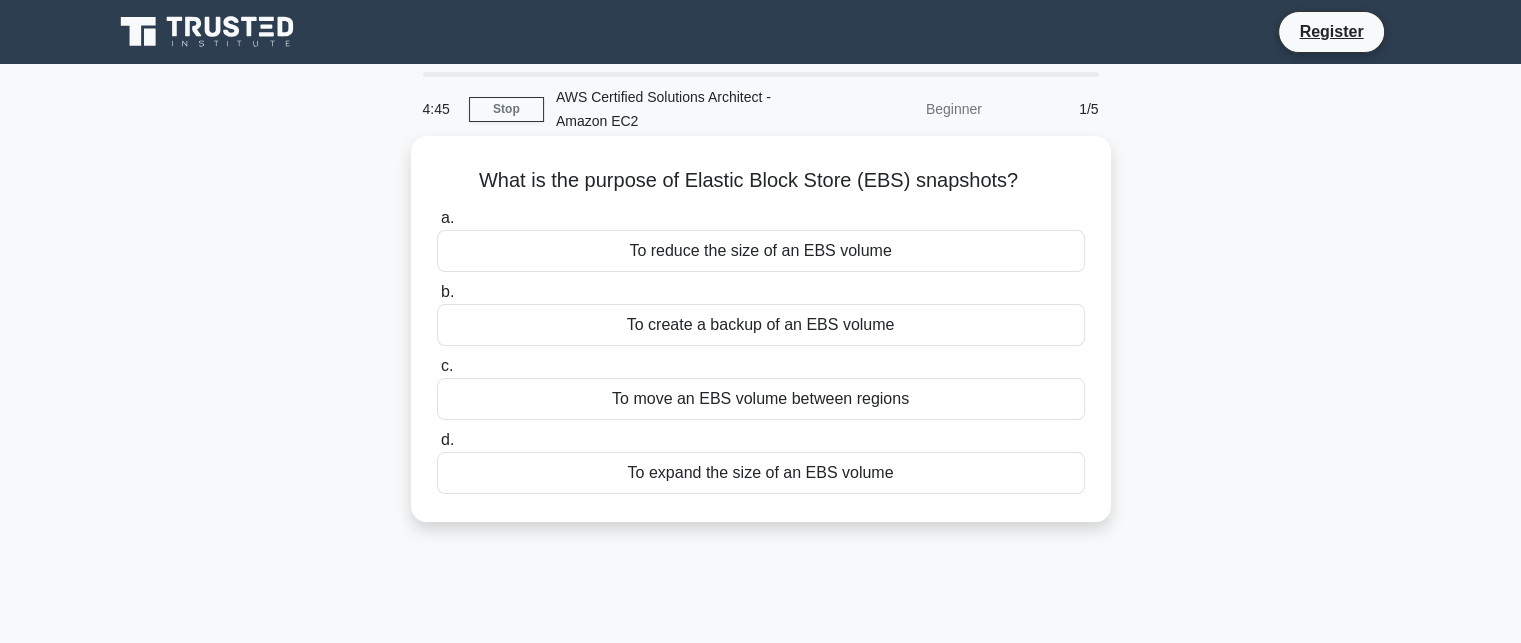 click on "To create a backup of an EBS volume" at bounding box center [761, 325] 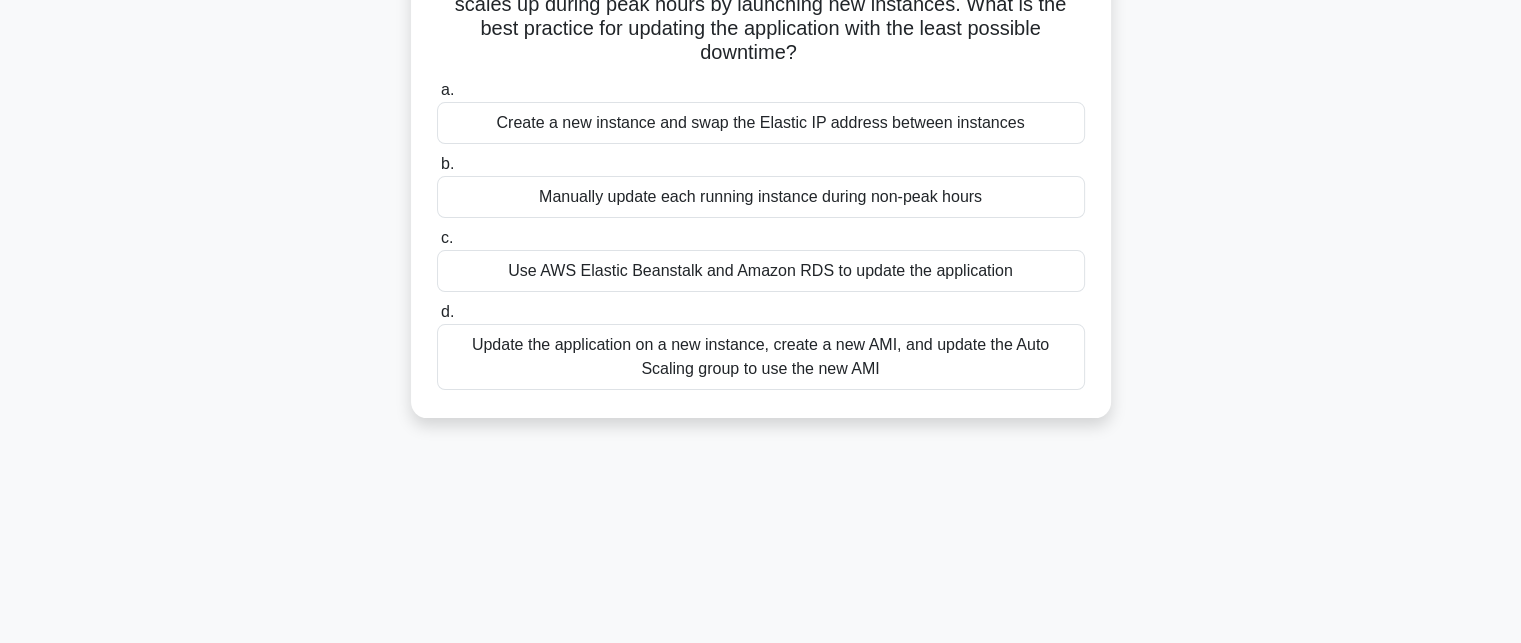 scroll, scrollTop: 228, scrollLeft: 0, axis: vertical 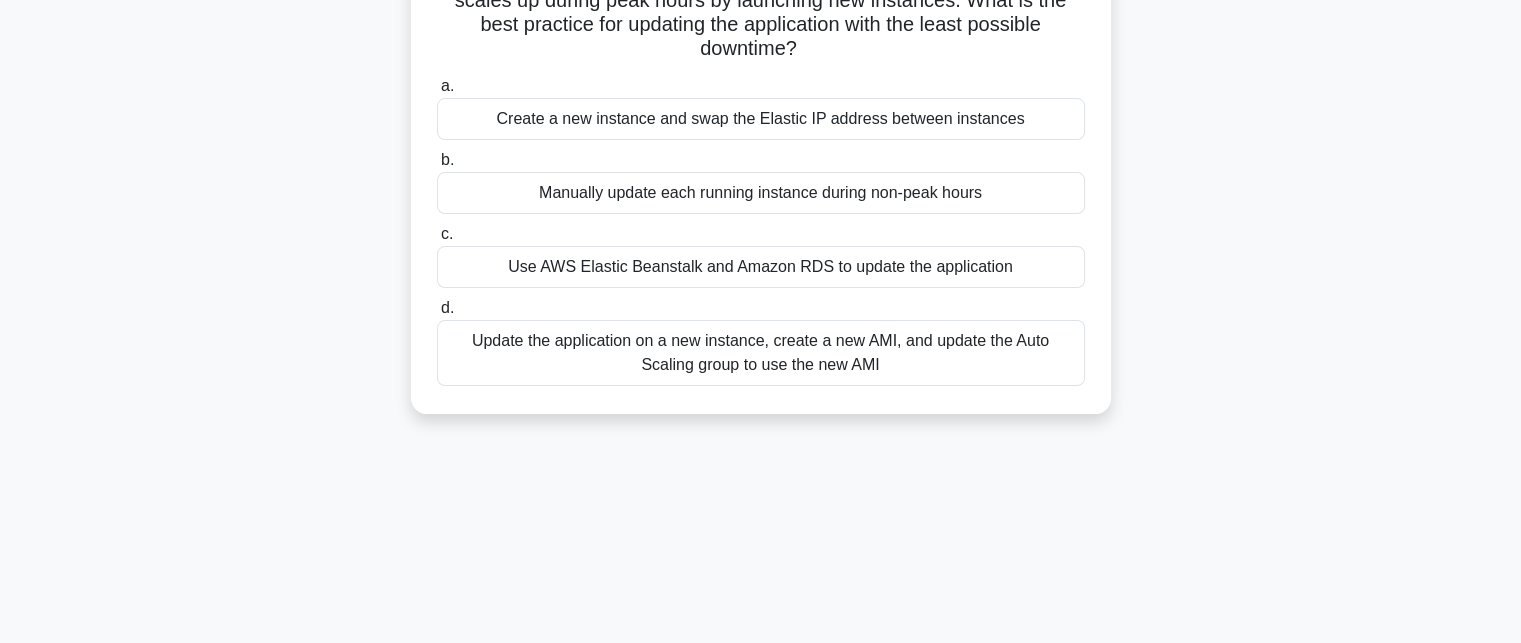 click on "Update the application on a new instance, create a new AMI, and update the Auto Scaling group to use the new AMI" at bounding box center [761, 353] 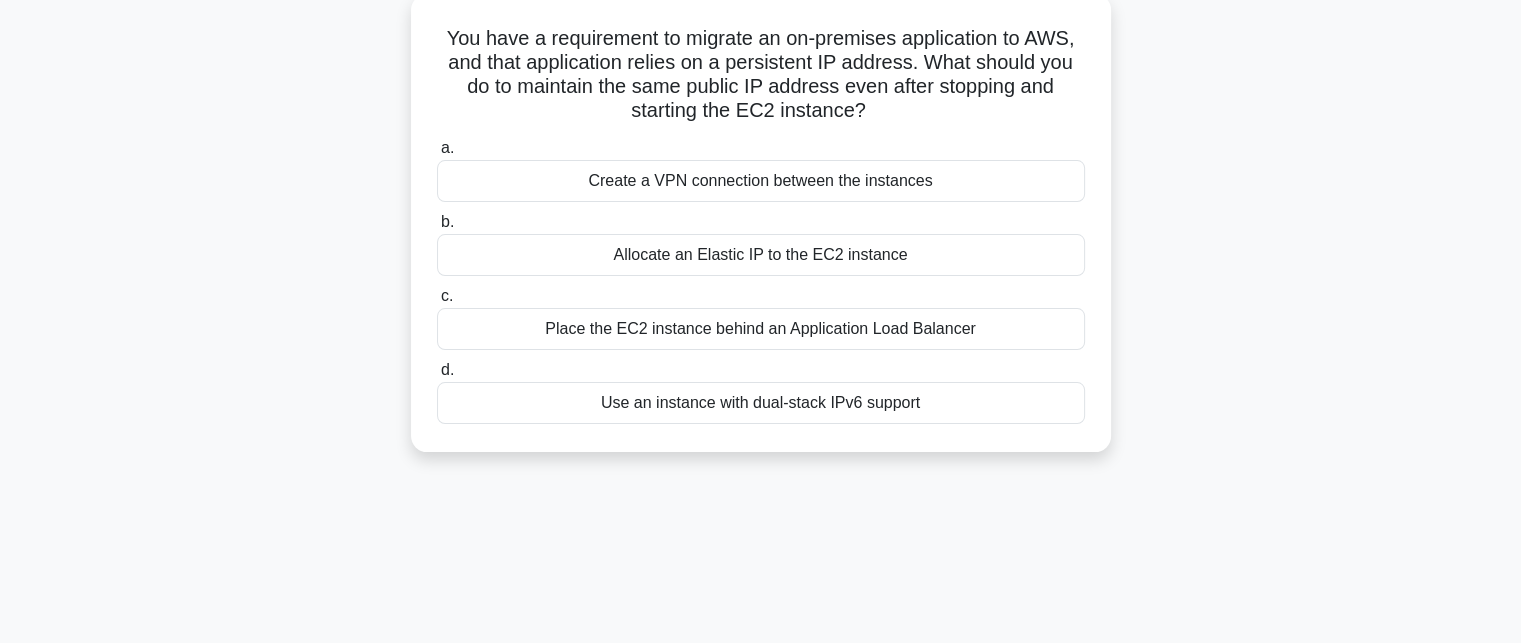 scroll, scrollTop: 0, scrollLeft: 0, axis: both 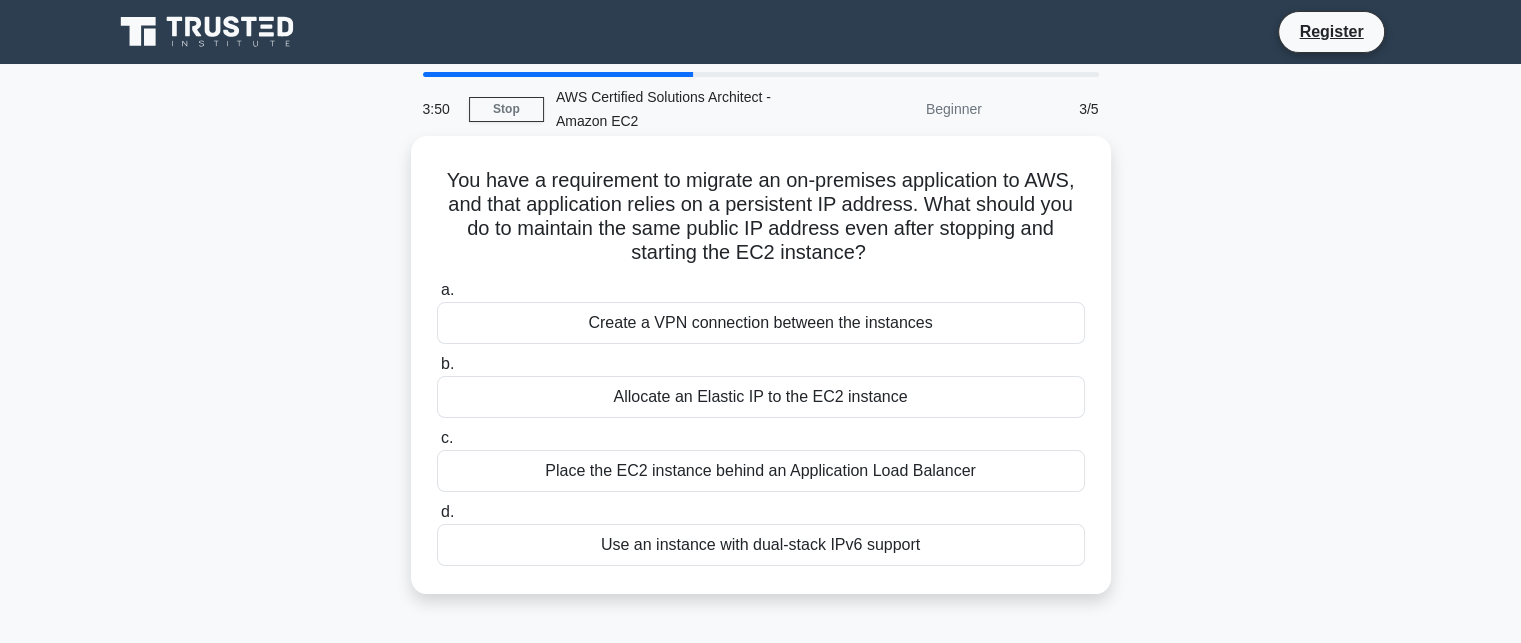 click on "Use an instance with dual-stack IPv6 support" at bounding box center (761, 545) 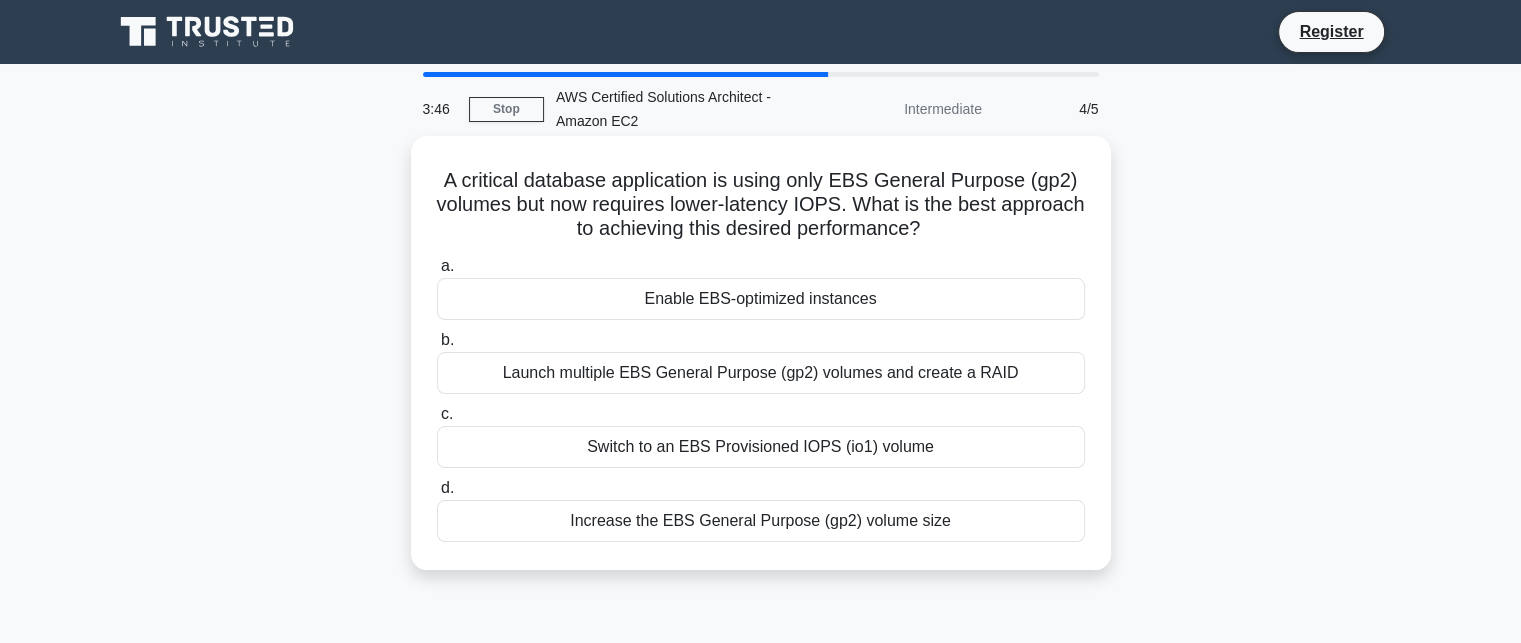 click on "Enable EBS-optimized instances" at bounding box center (761, 299) 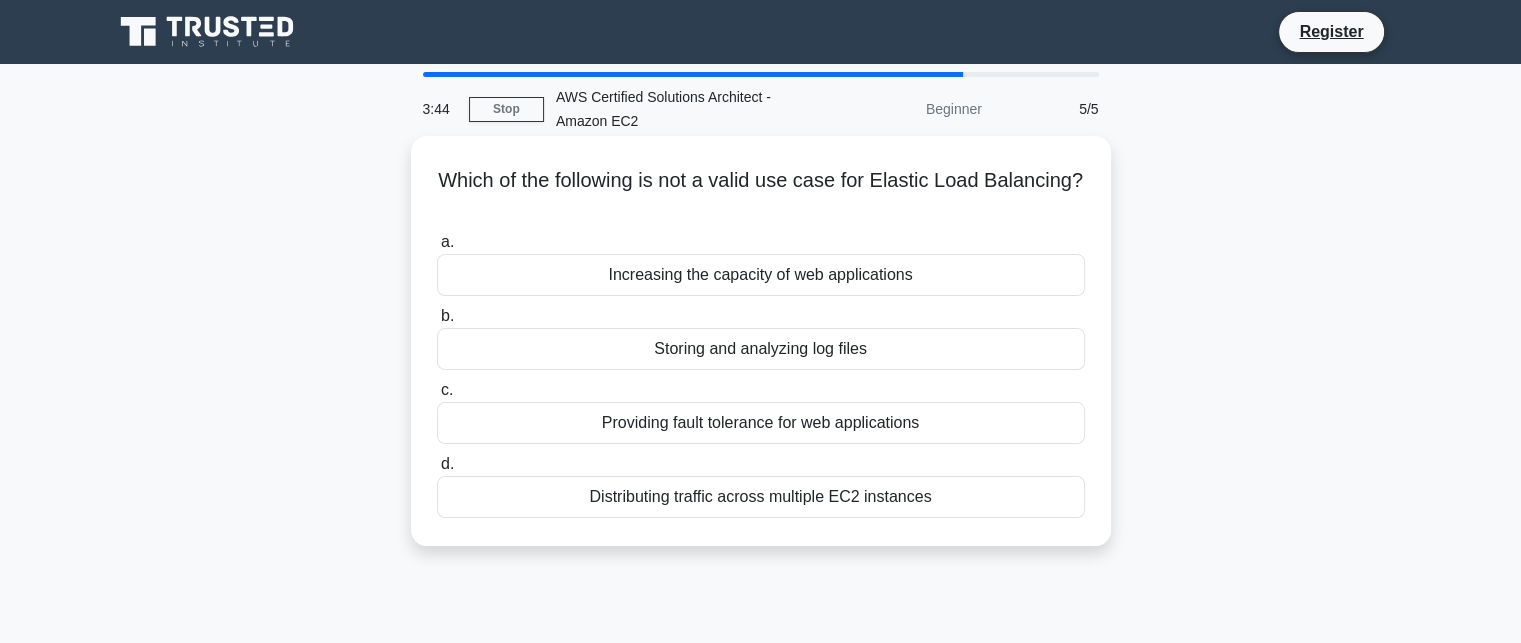 click on "Storing and analyzing log files" at bounding box center [761, 349] 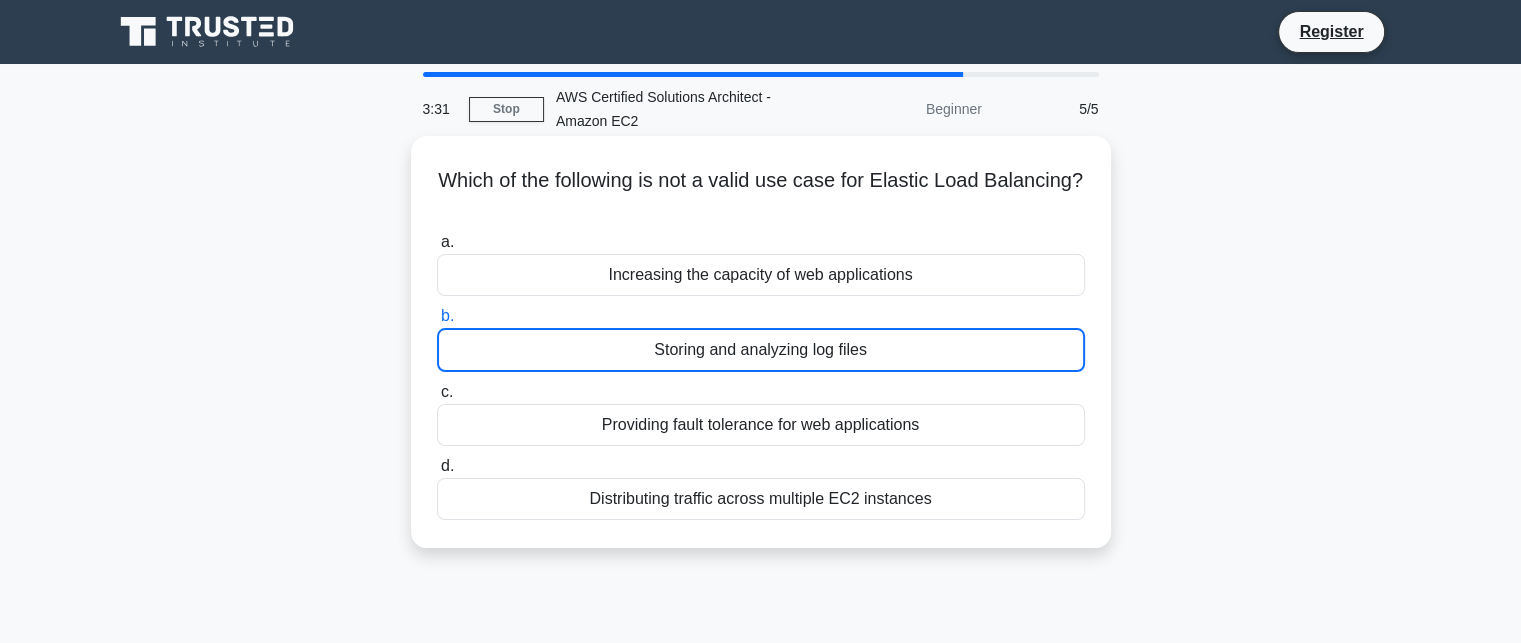 click on "Distributing traffic across multiple EC2 instances" at bounding box center [761, 499] 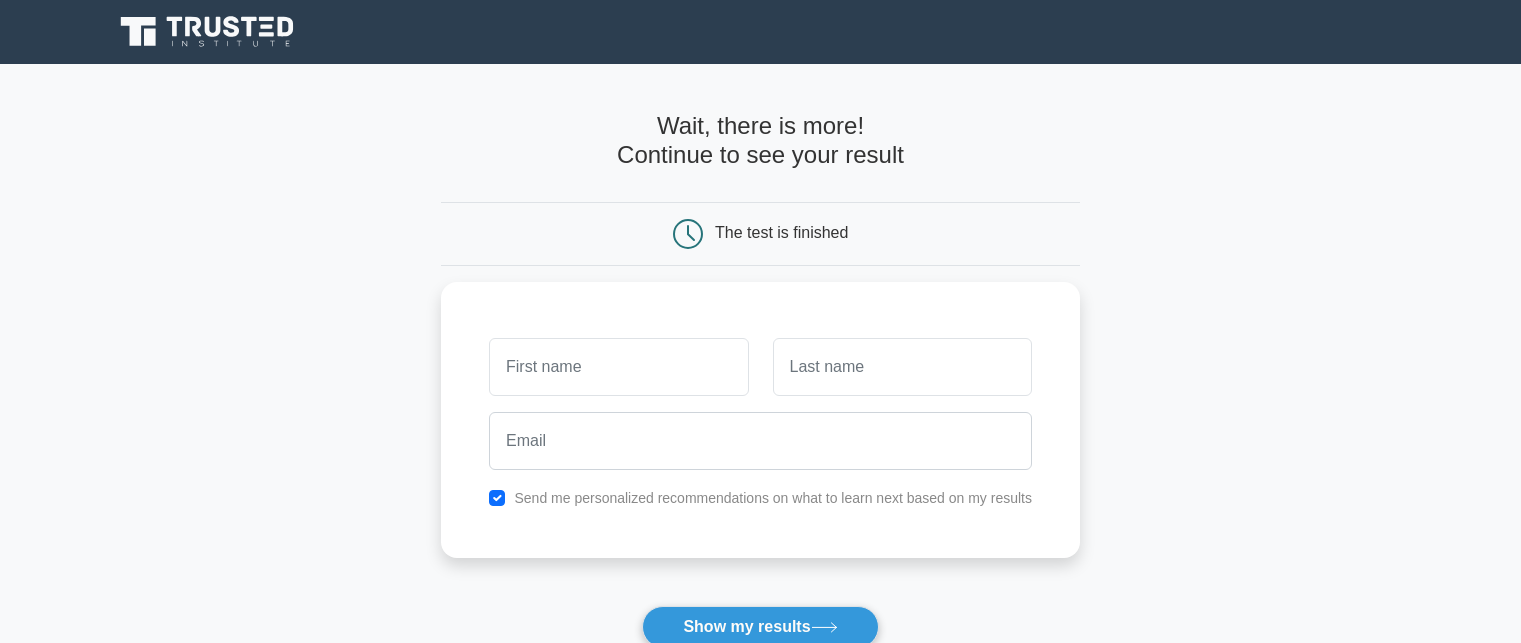 scroll, scrollTop: 0, scrollLeft: 0, axis: both 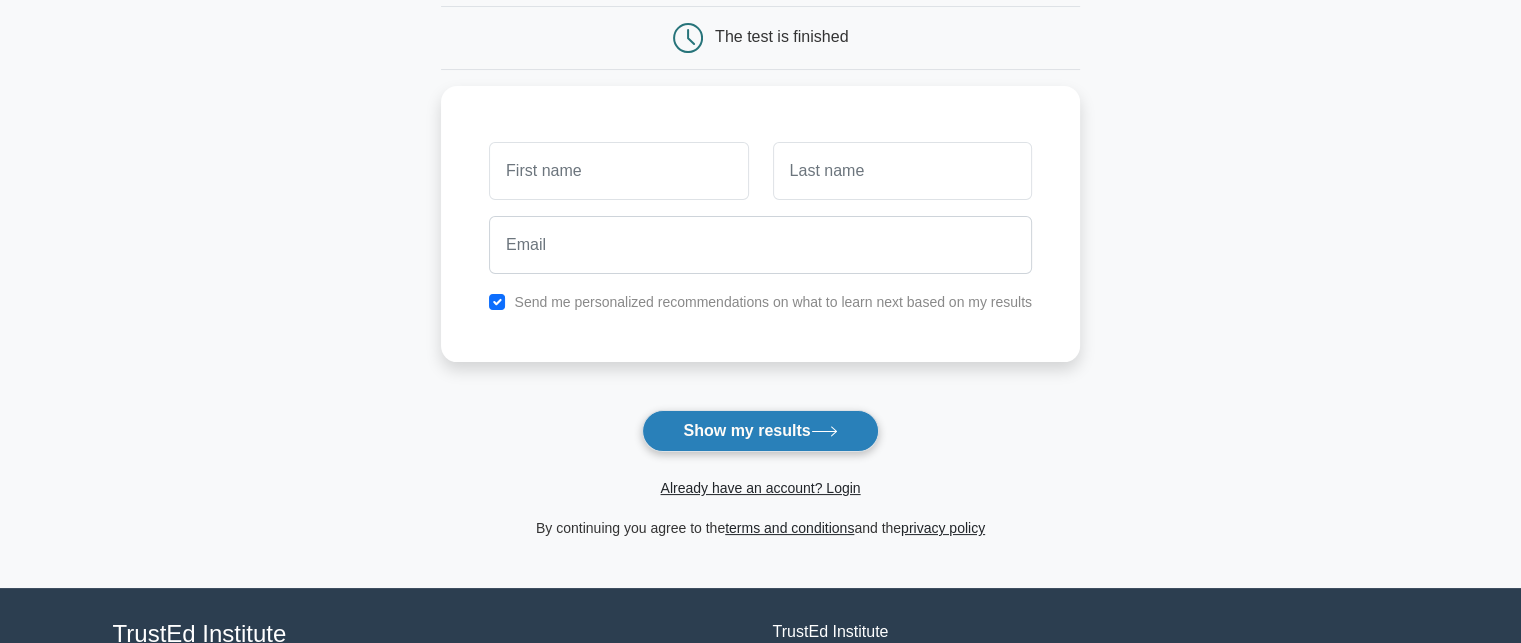 click on "Show my results" at bounding box center [760, 431] 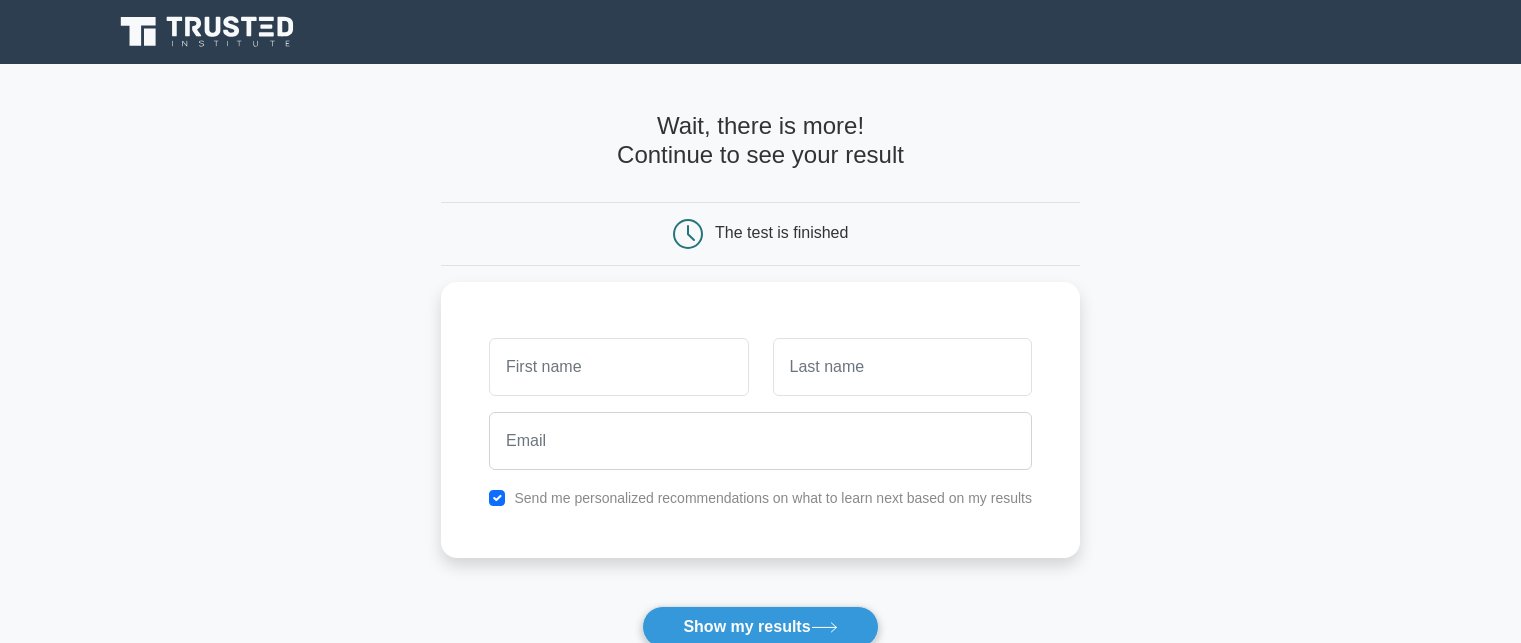 scroll, scrollTop: 0, scrollLeft: 0, axis: both 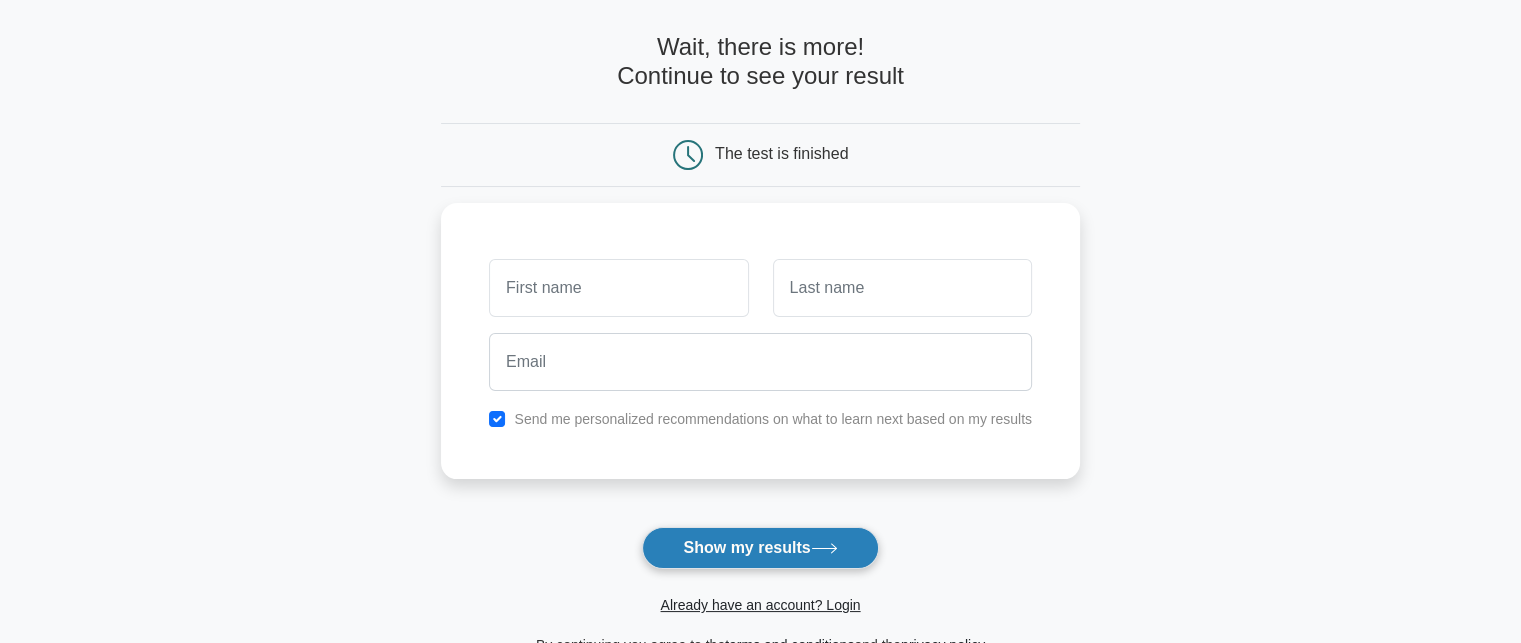 click on "Show my results" at bounding box center (760, 548) 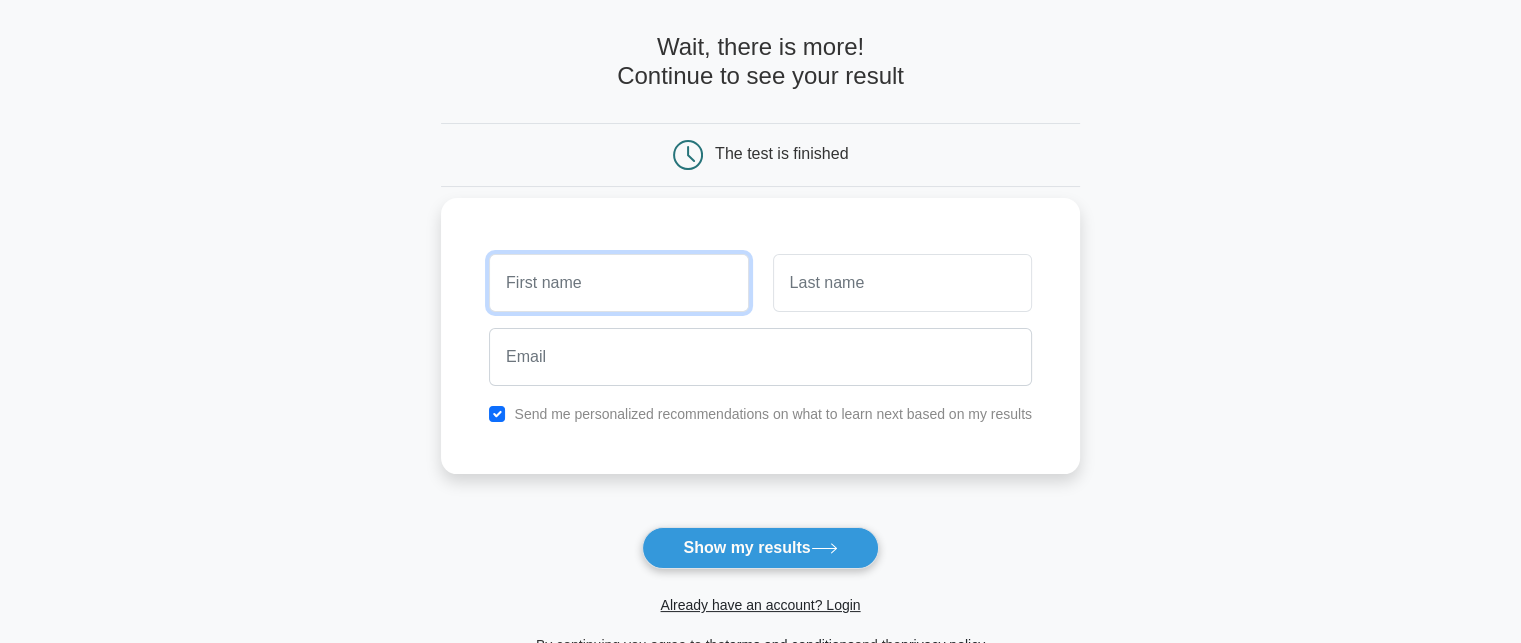 click at bounding box center [618, 283] 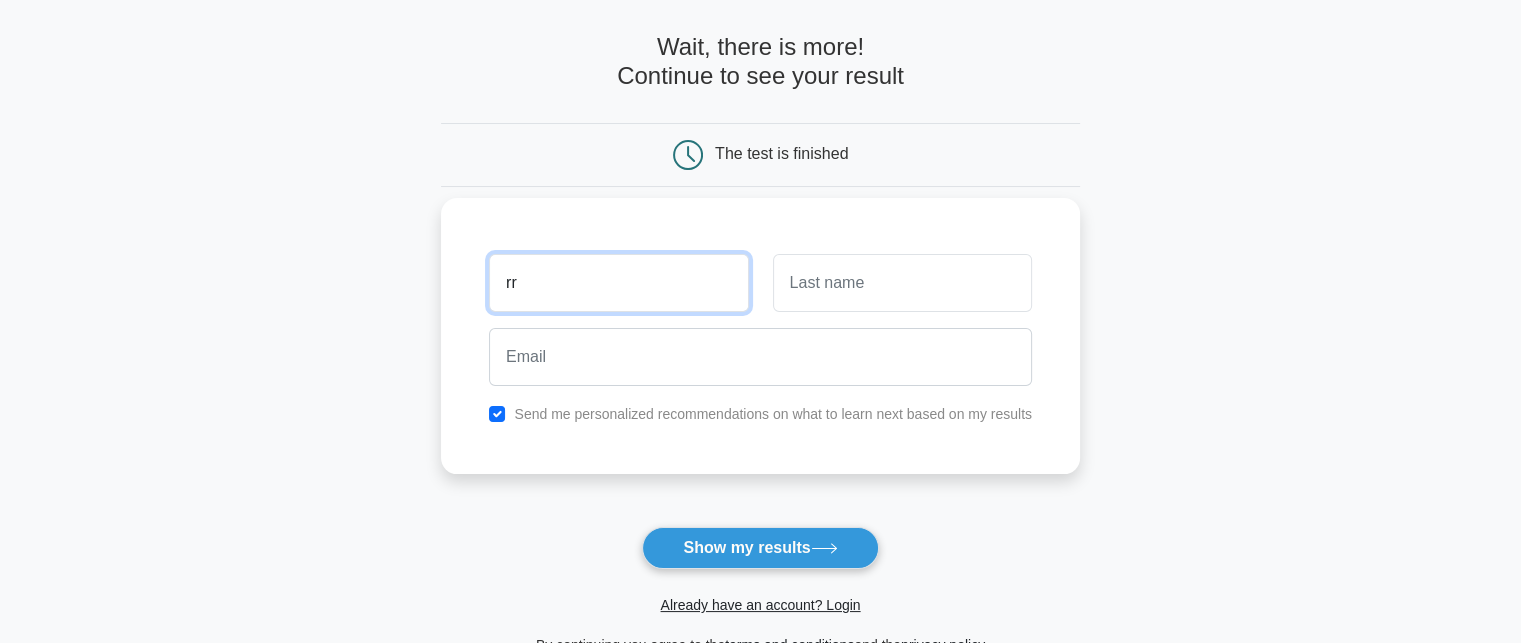 type on "rr" 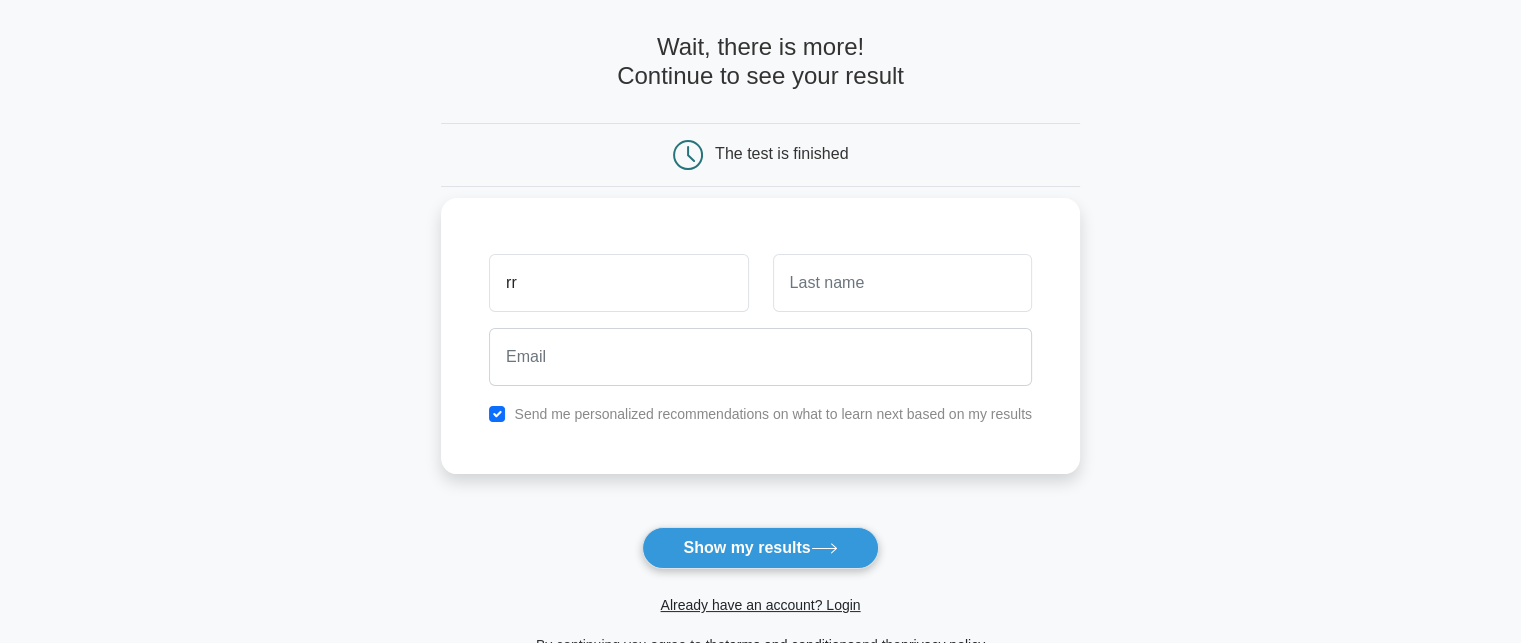 click at bounding box center [902, 283] 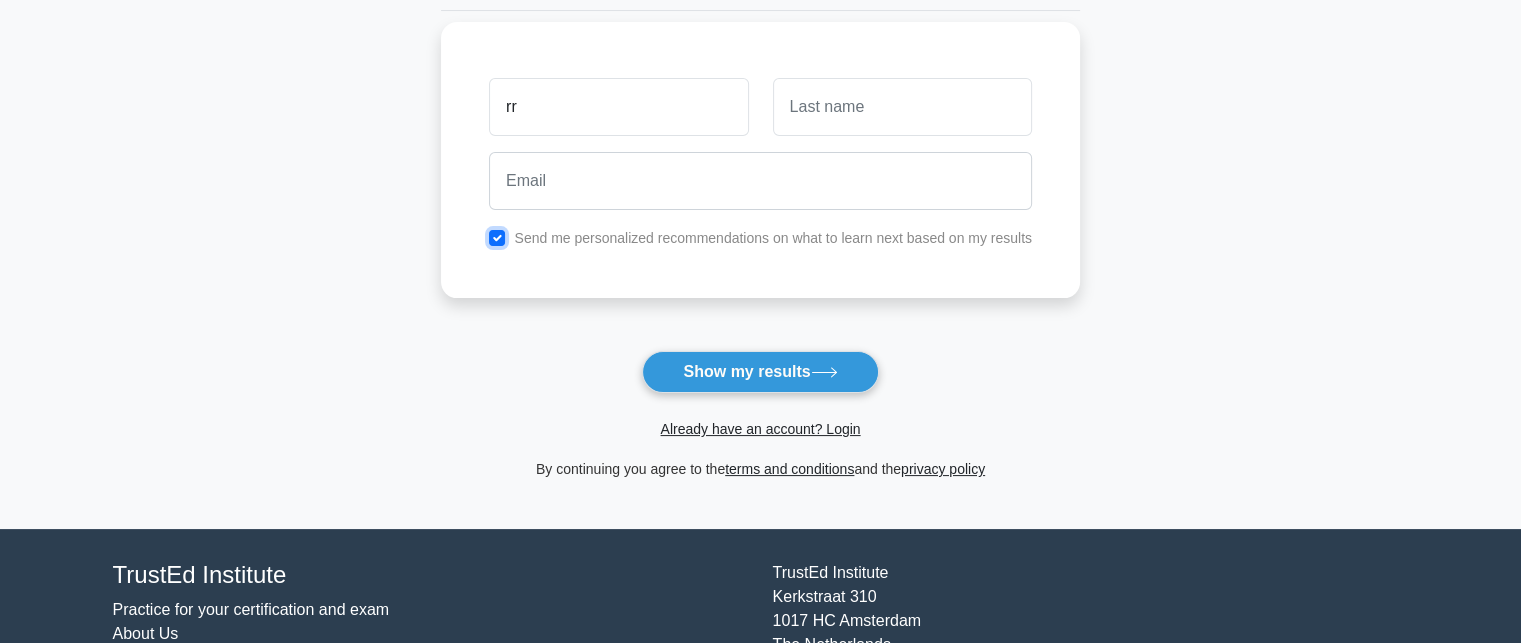 click at bounding box center (497, 238) 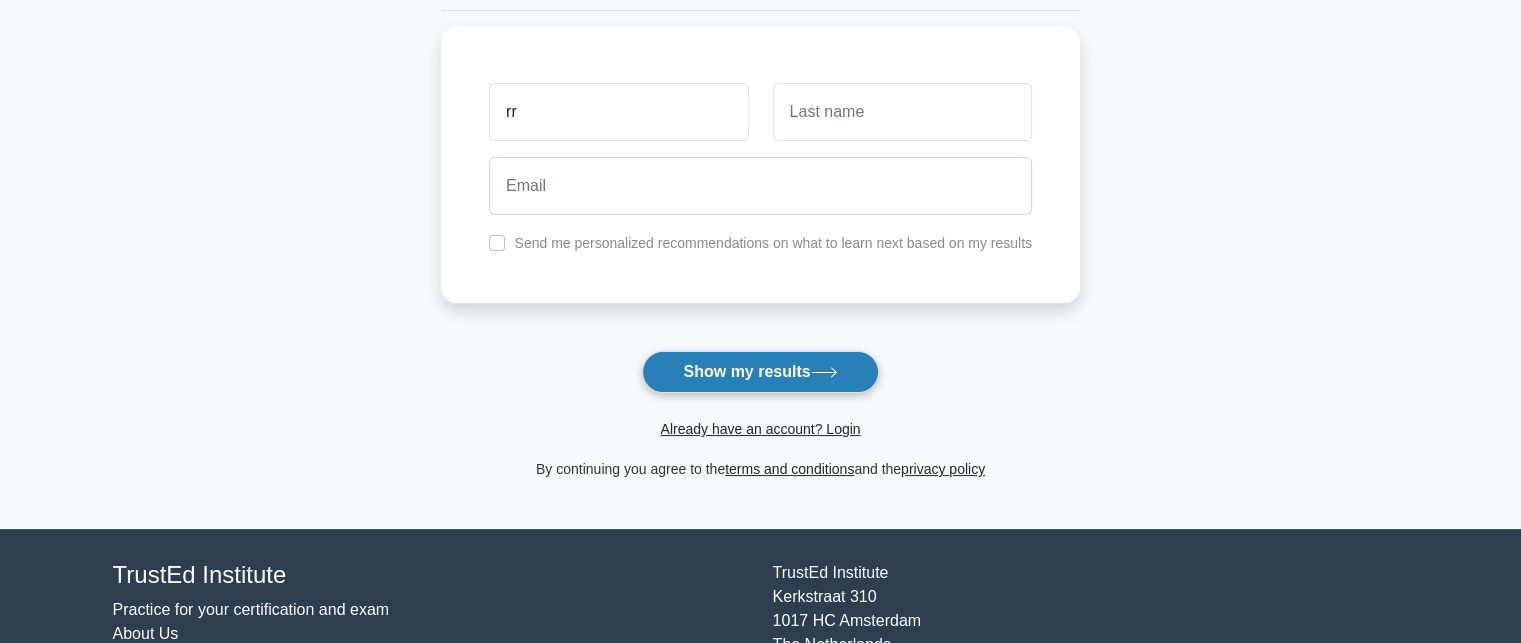 click on "Show my results" at bounding box center [760, 372] 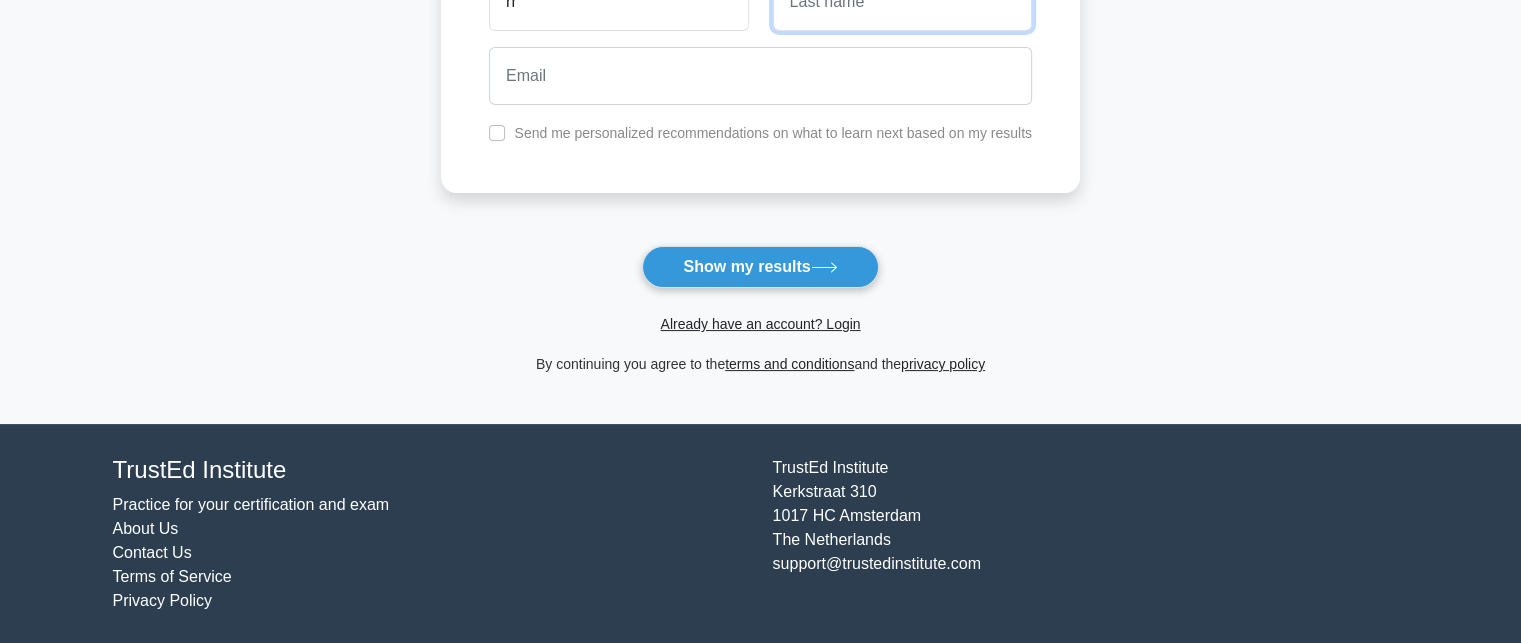 scroll, scrollTop: 0, scrollLeft: 0, axis: both 